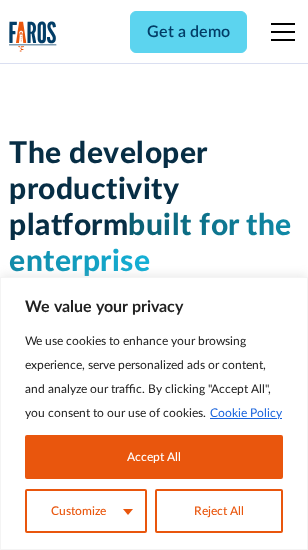 scroll, scrollTop: 0, scrollLeft: 0, axis: both 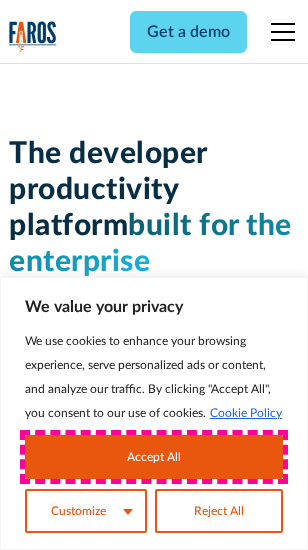 click on "Accept All" at bounding box center (154, 457) 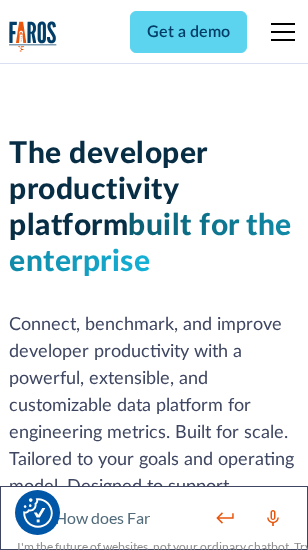 scroll, scrollTop: 301, scrollLeft: 0, axis: vertical 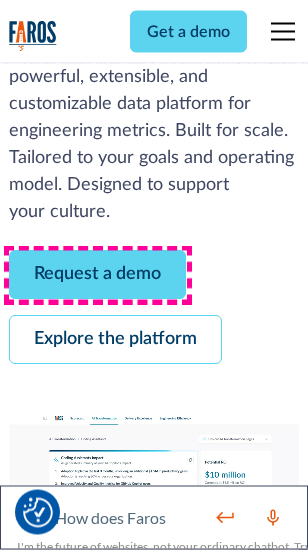 click on "Request a demo" at bounding box center (97, 275) 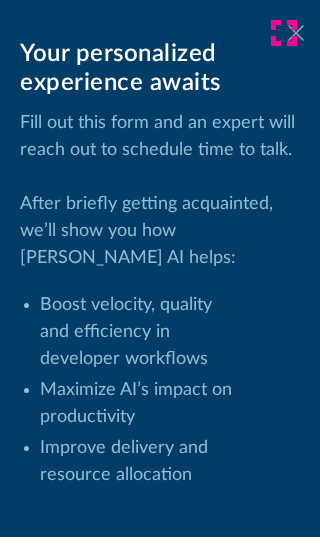 click 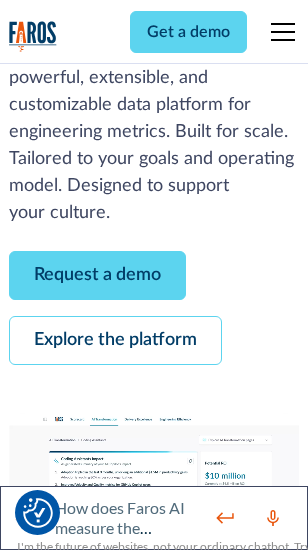 scroll, scrollTop: 366, scrollLeft: 0, axis: vertical 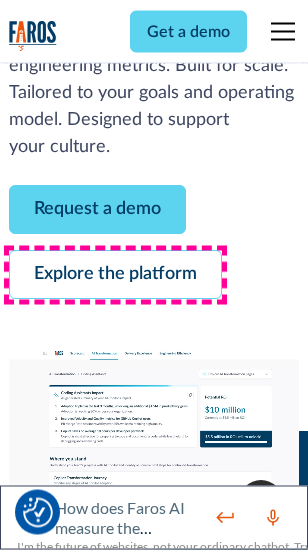 click on "Explore the platform" at bounding box center [115, 275] 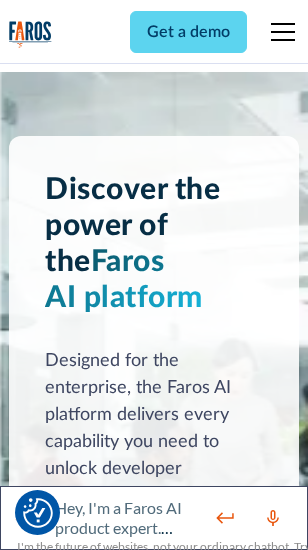 scroll, scrollTop: 15242, scrollLeft: 0, axis: vertical 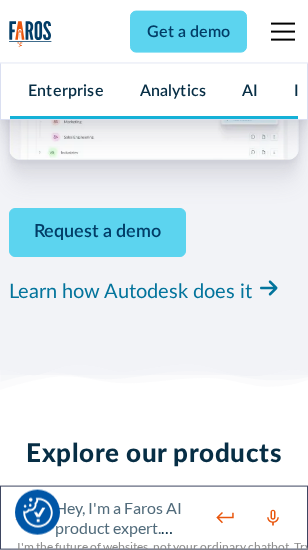 click on "Pricing" at bounding box center (33, 2512) 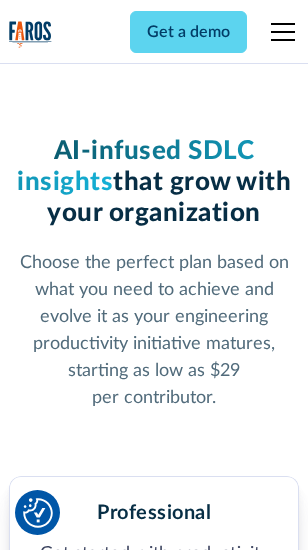 scroll, scrollTop: 3178, scrollLeft: 0, axis: vertical 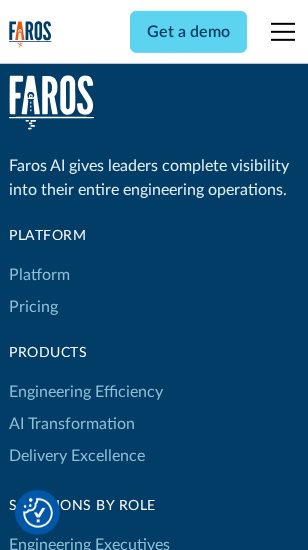click on "Platform" at bounding box center [39, 275] 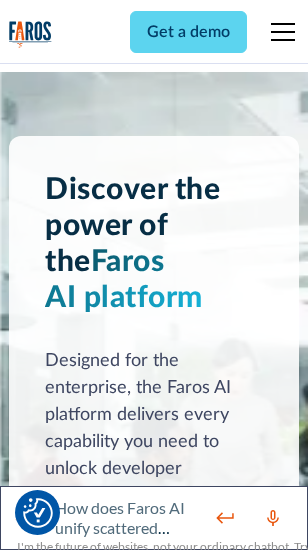 scroll, scrollTop: 15884, scrollLeft: 0, axis: vertical 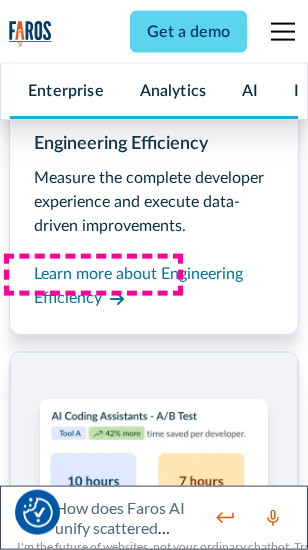 click on "Coding Assistant Impact" at bounding box center (94, 2481) 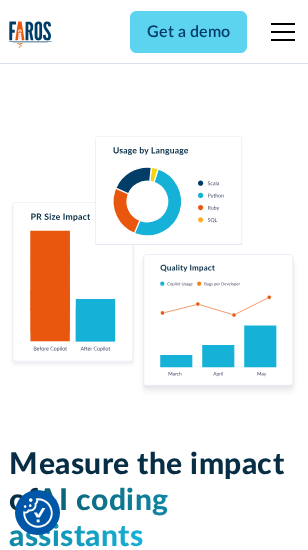 scroll, scrollTop: 12710, scrollLeft: 0, axis: vertical 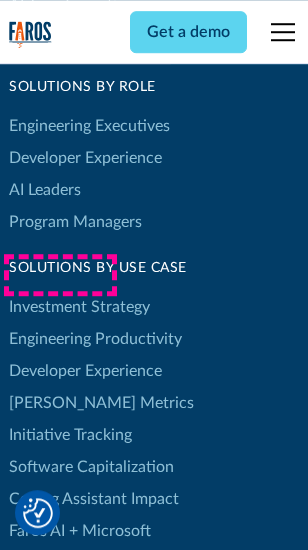 click on "[PERSON_NAME] Metrics" at bounding box center [101, 403] 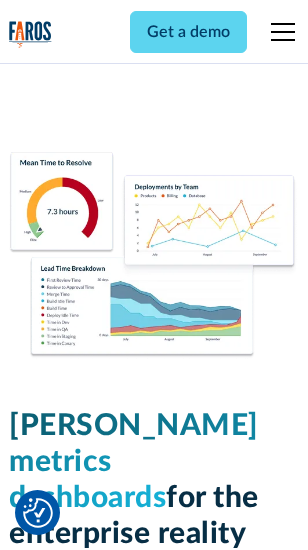 scroll, scrollTop: 9824, scrollLeft: 0, axis: vertical 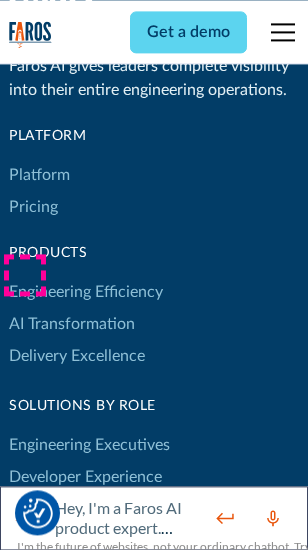 click on "Blog" at bounding box center (24, 939) 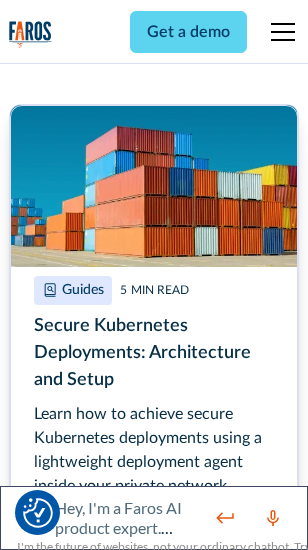 scroll, scrollTop: 8933, scrollLeft: 0, axis: vertical 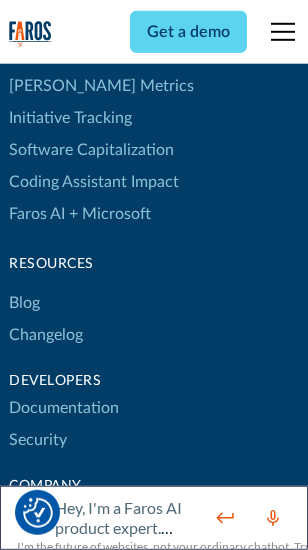 click on "Changelog" at bounding box center (46, 335) 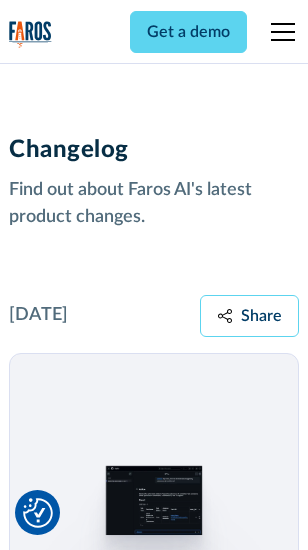scroll, scrollTop: 24124, scrollLeft: 0, axis: vertical 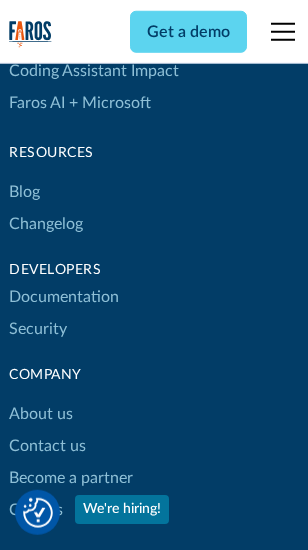 click on "About us" at bounding box center [41, 414] 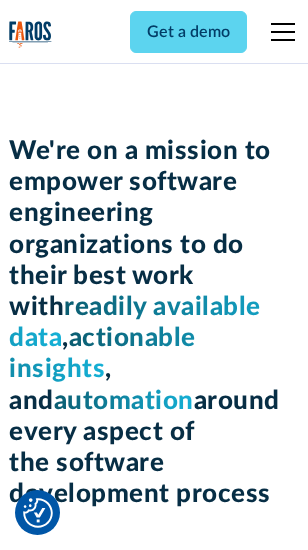 scroll, scrollTop: 6924, scrollLeft: 0, axis: vertical 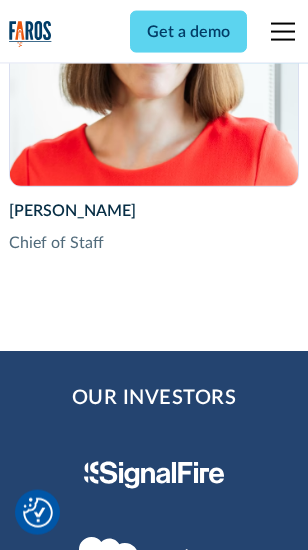 click on "Contact us" at bounding box center (47, 2782) 